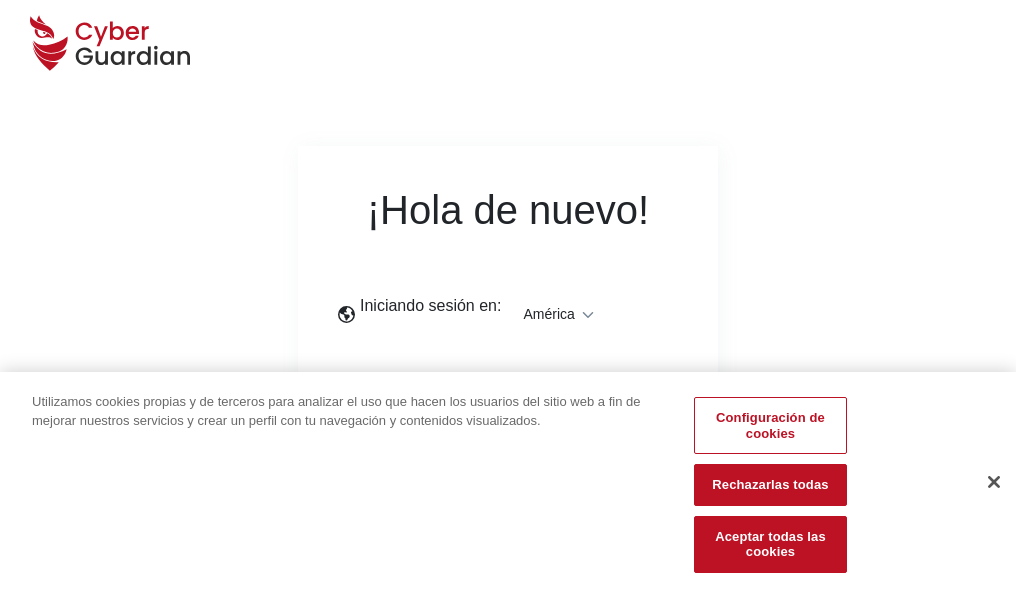 scroll, scrollTop: 0, scrollLeft: 0, axis: both 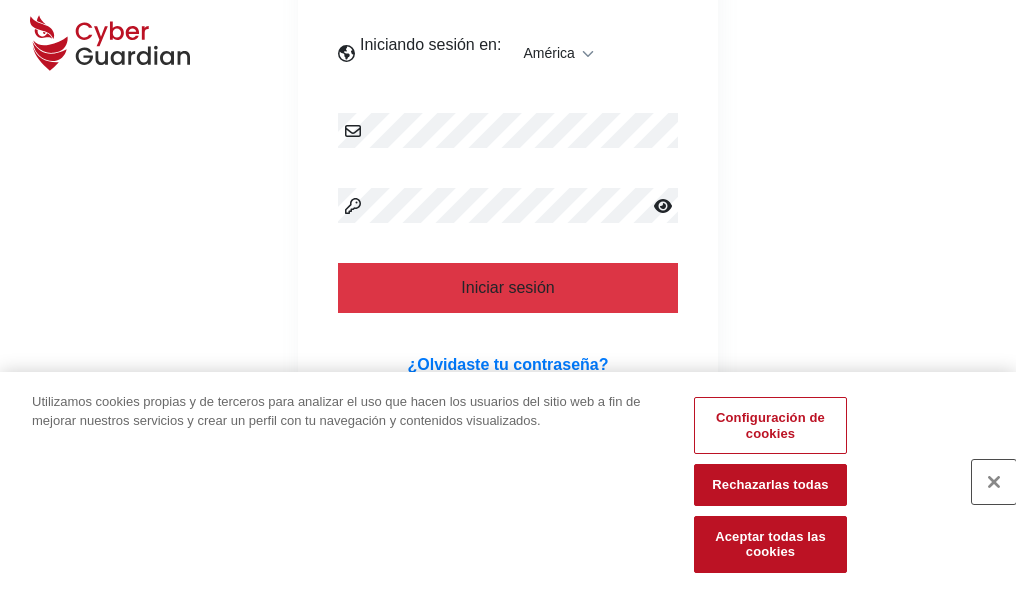 click at bounding box center (994, 482) 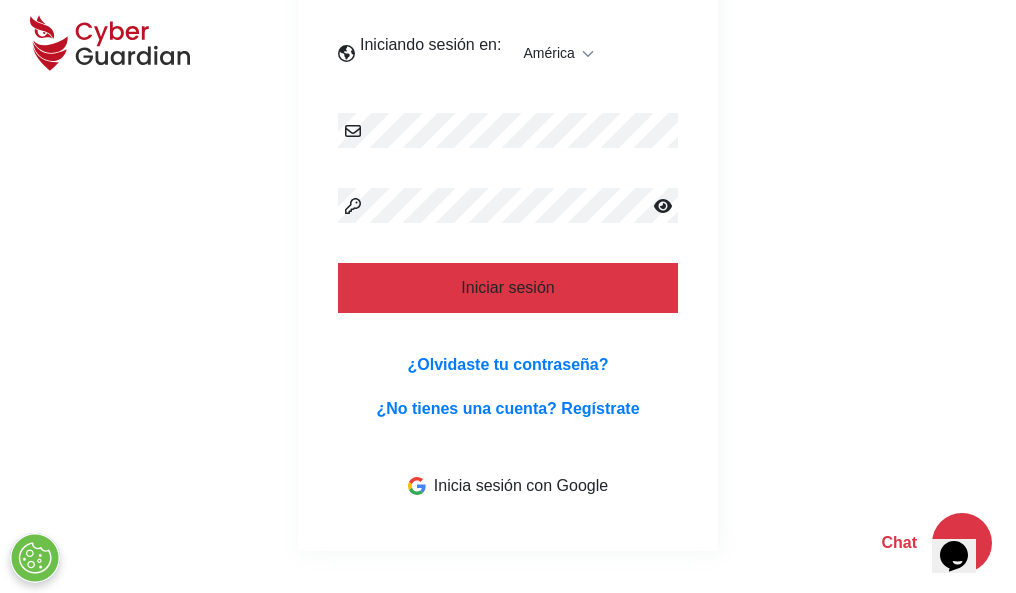 scroll, scrollTop: 454, scrollLeft: 0, axis: vertical 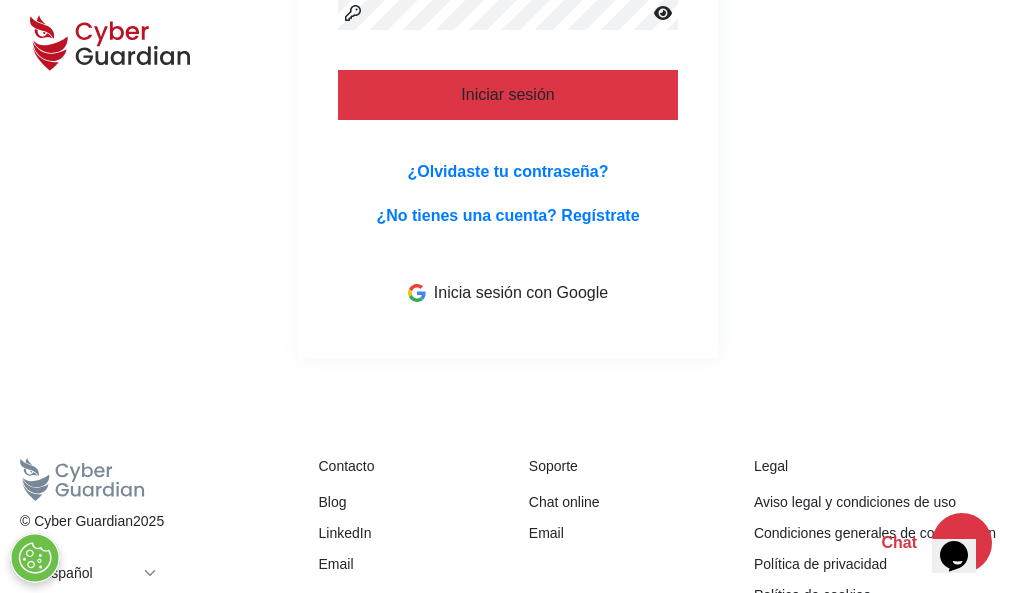 type 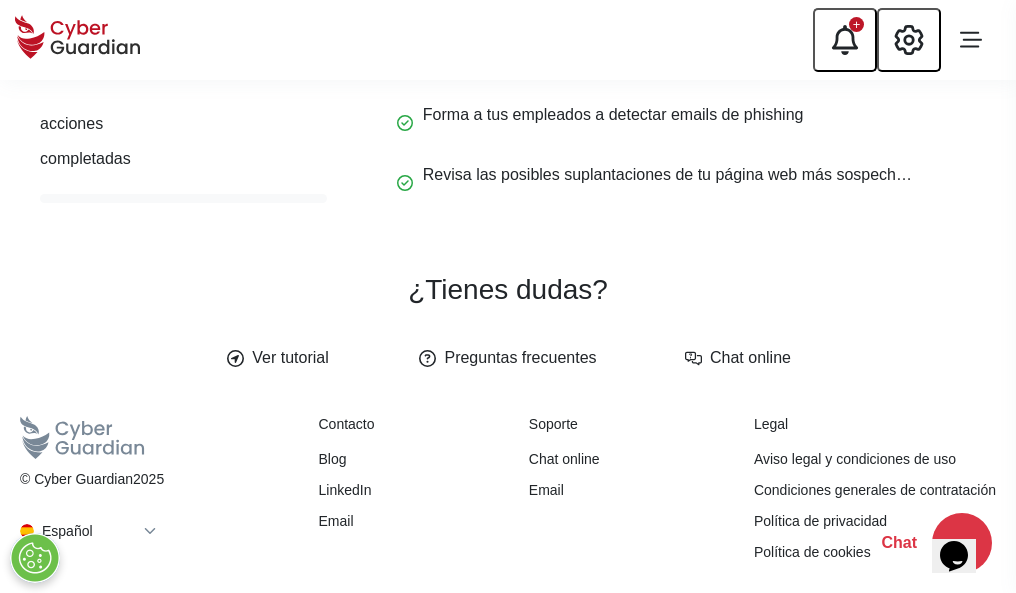 scroll, scrollTop: 0, scrollLeft: 0, axis: both 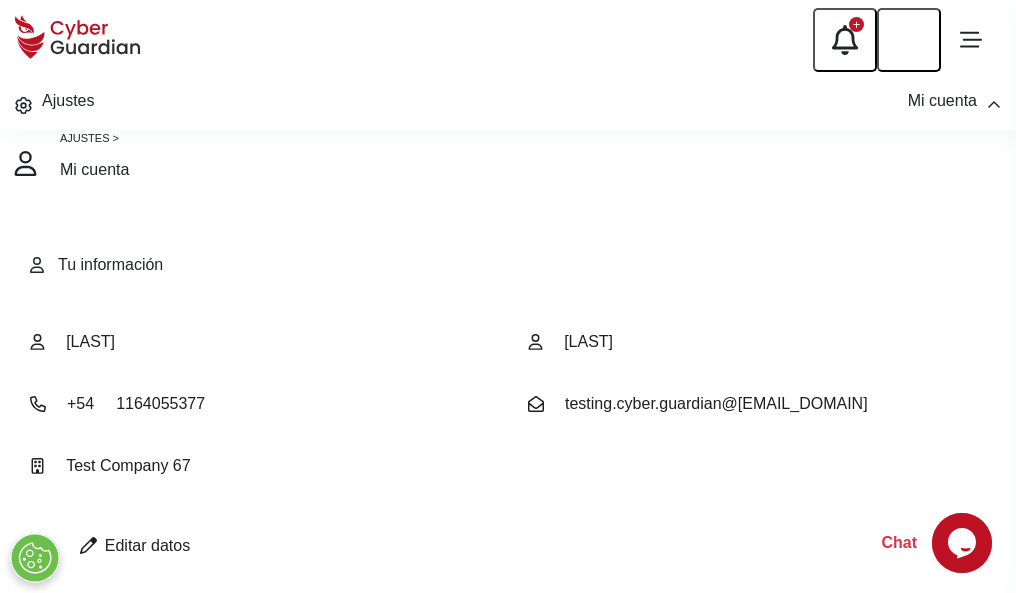 click at bounding box center (88, 545) 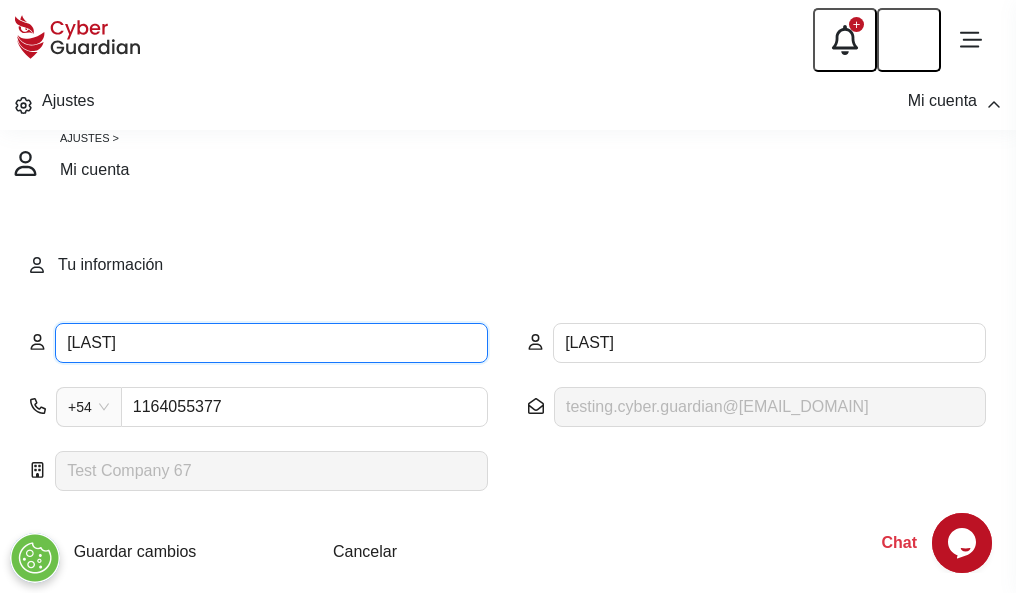 click on "ILEANA" at bounding box center (271, 343) 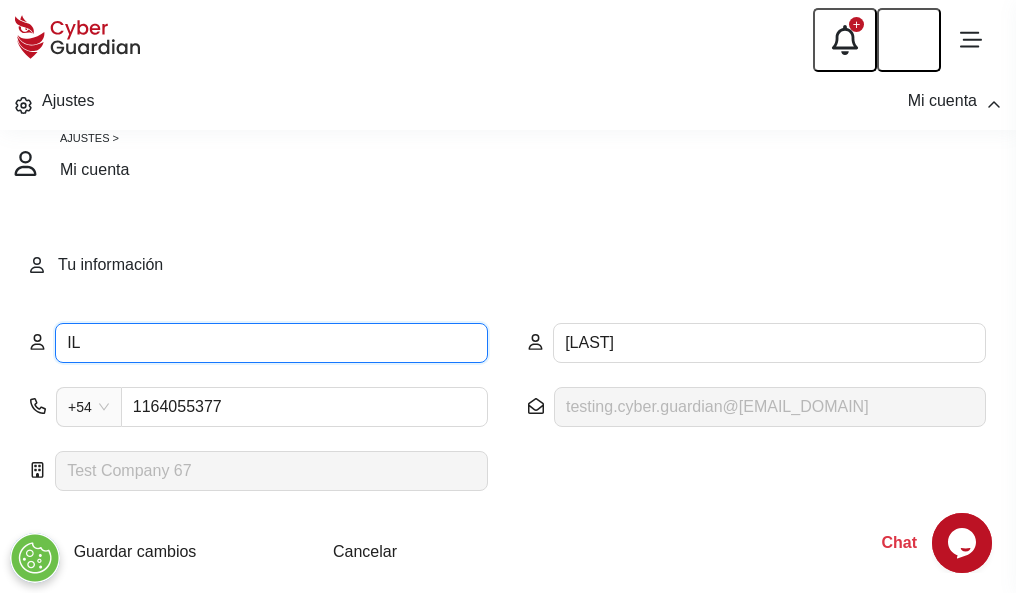 type on "I" 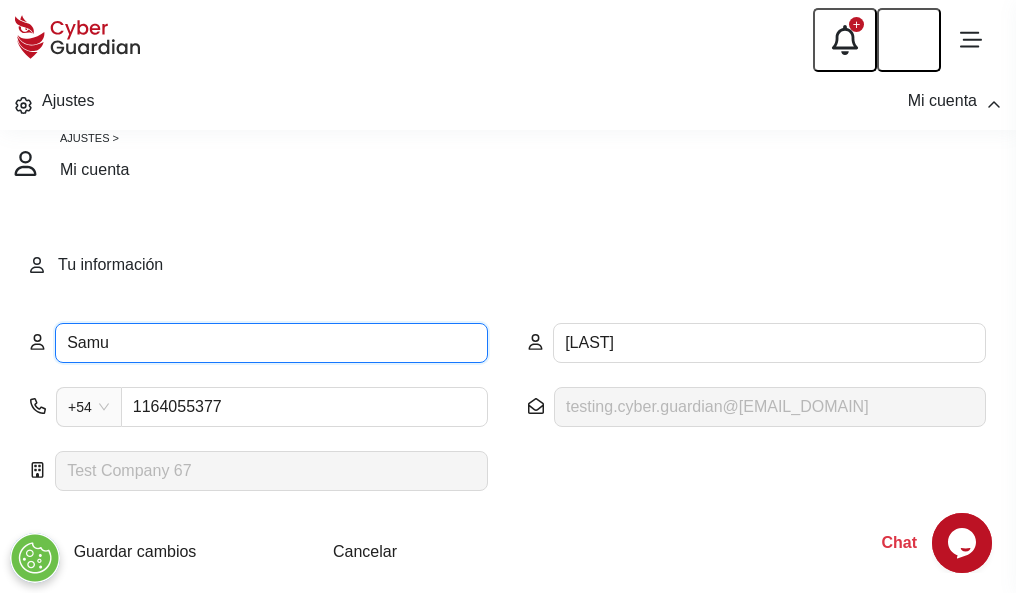 type on "Samu" 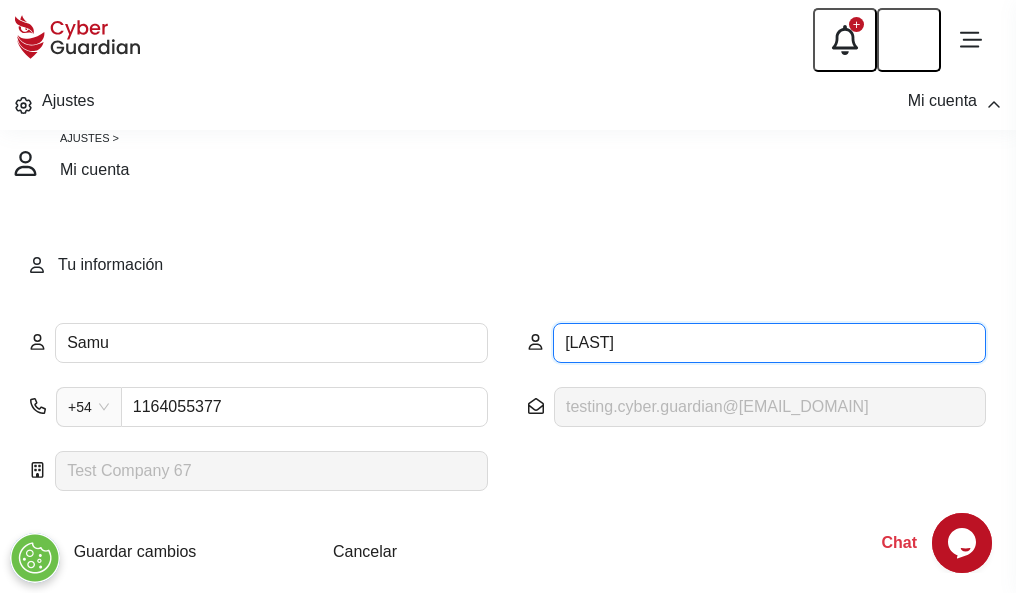 click on "CORREA" at bounding box center [769, 343] 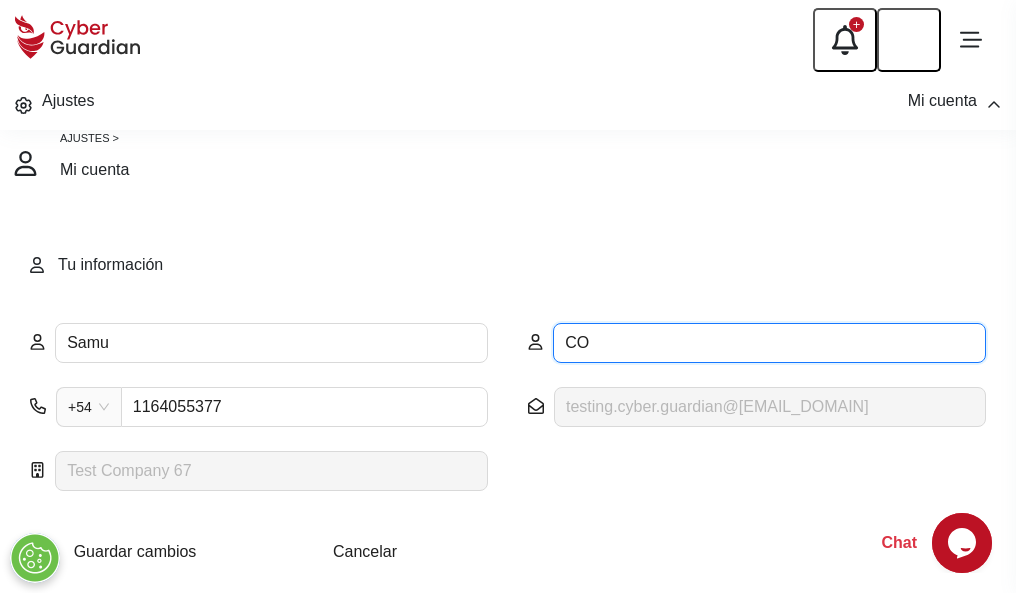 type on "C" 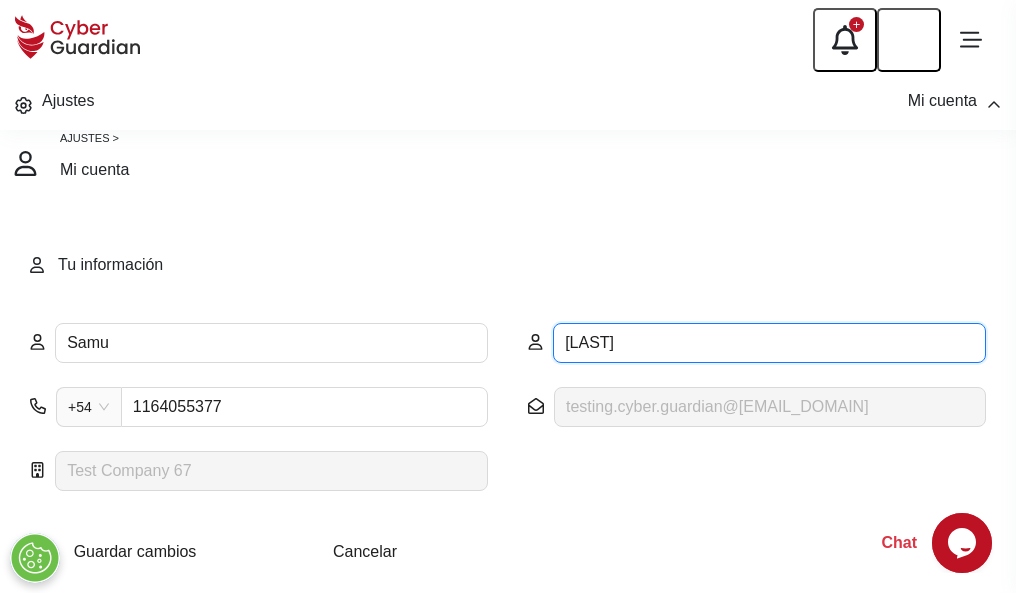 type on "Tena" 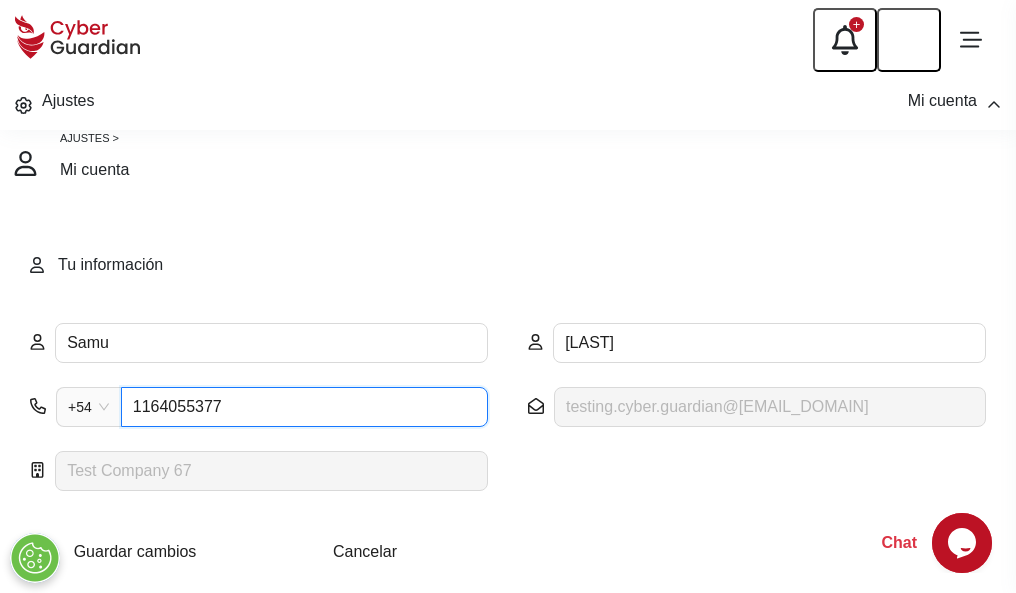 click on "1164055377" at bounding box center [304, 407] 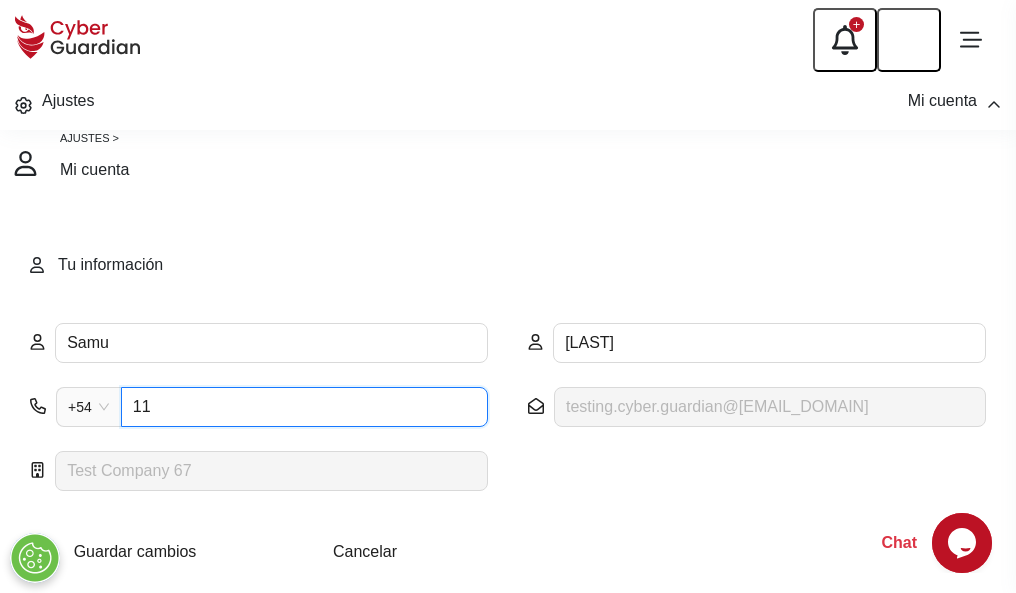 type on "1" 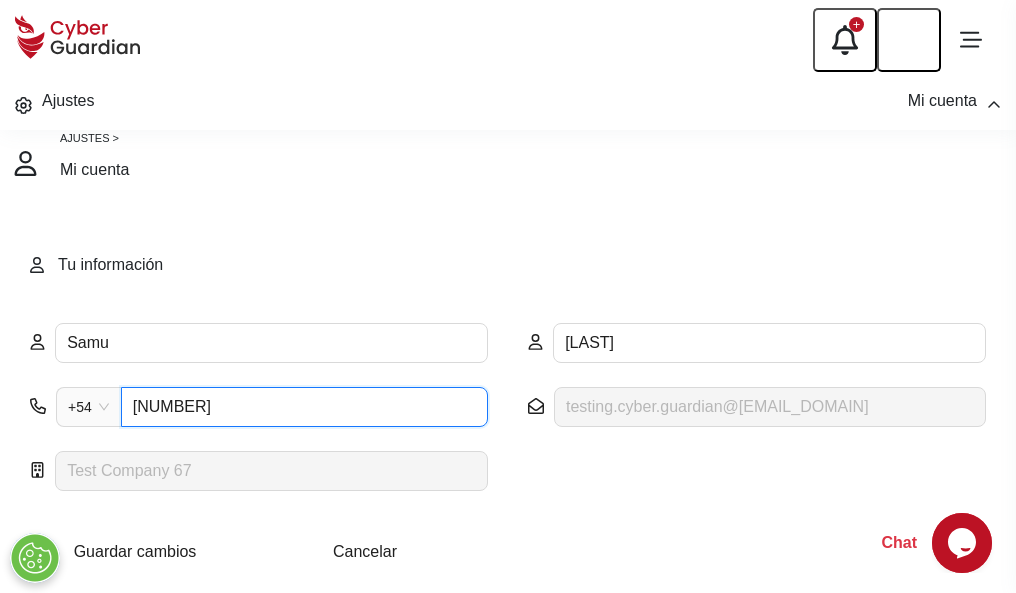 type on "4884911584" 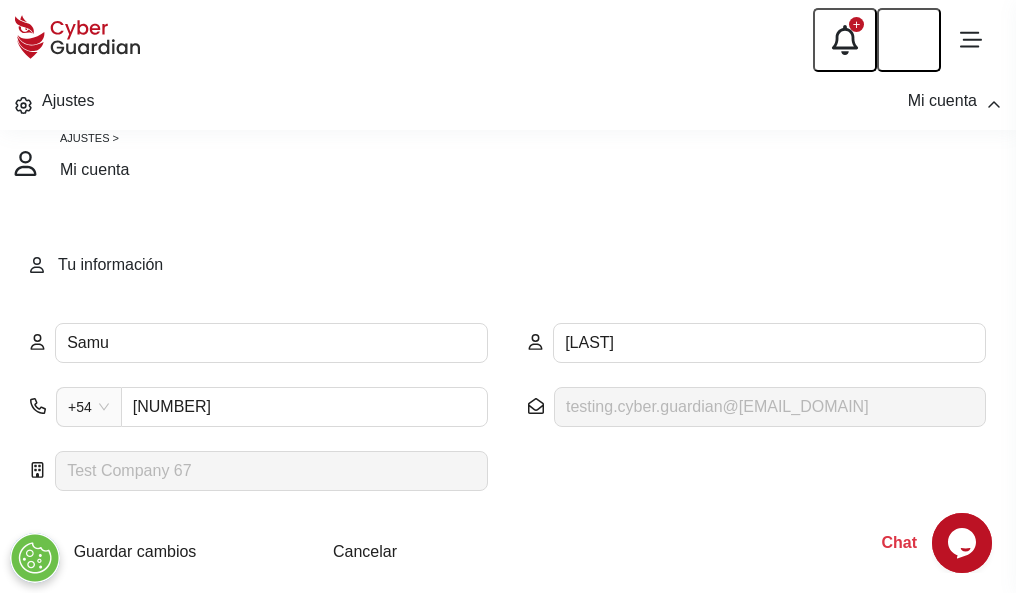 click on "Cancelar" at bounding box center (365, 551) 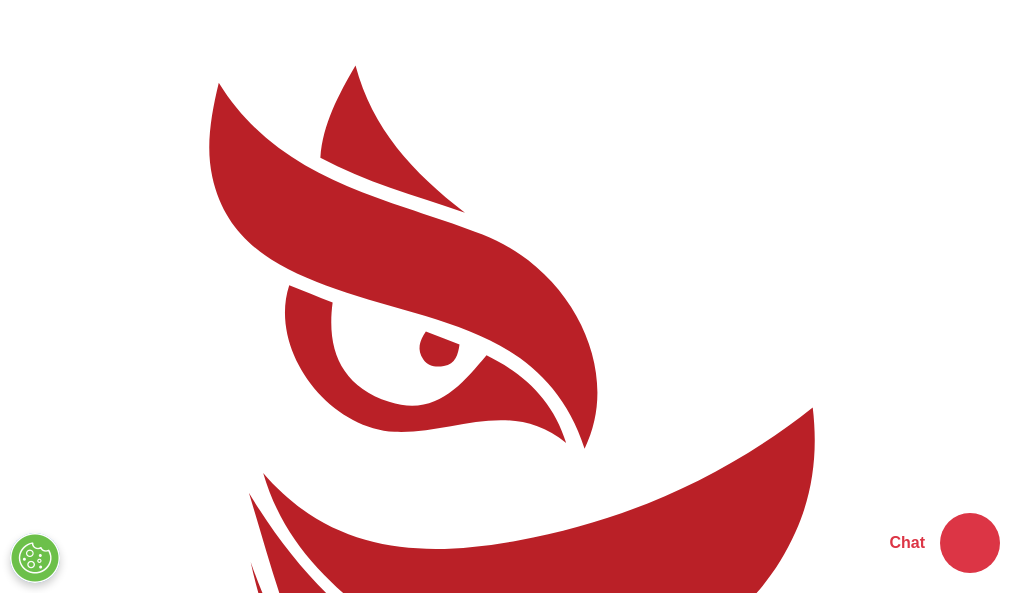 scroll, scrollTop: 0, scrollLeft: 0, axis: both 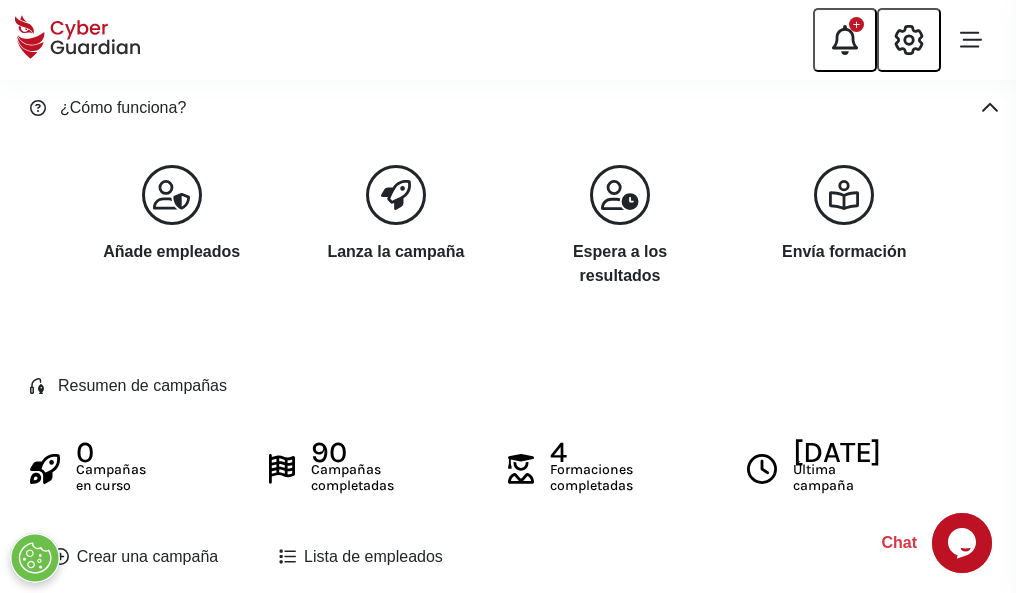 click on "Crear una campaña" at bounding box center [135, 557] 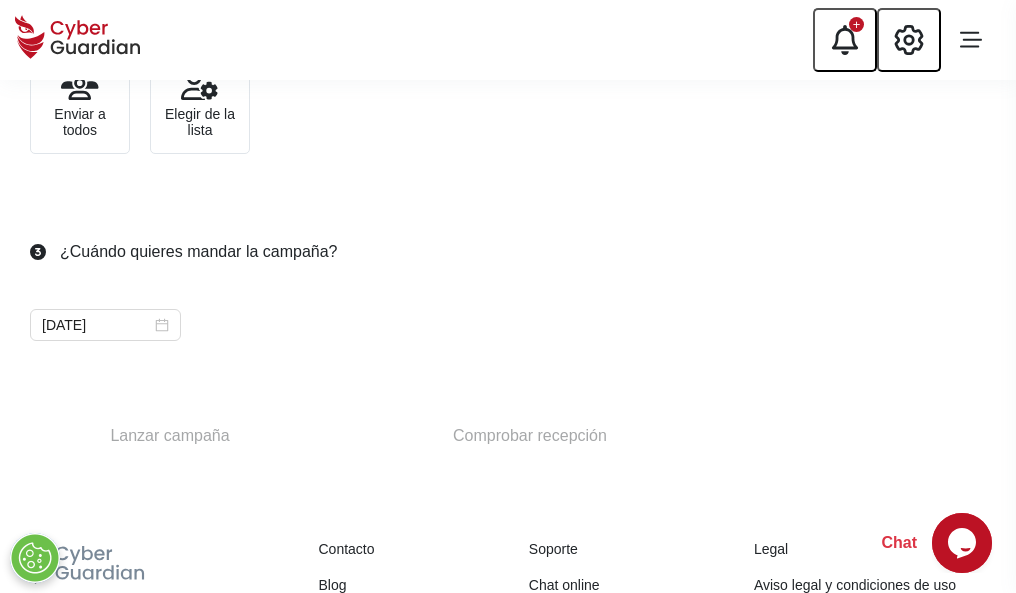 scroll, scrollTop: 732, scrollLeft: 0, axis: vertical 